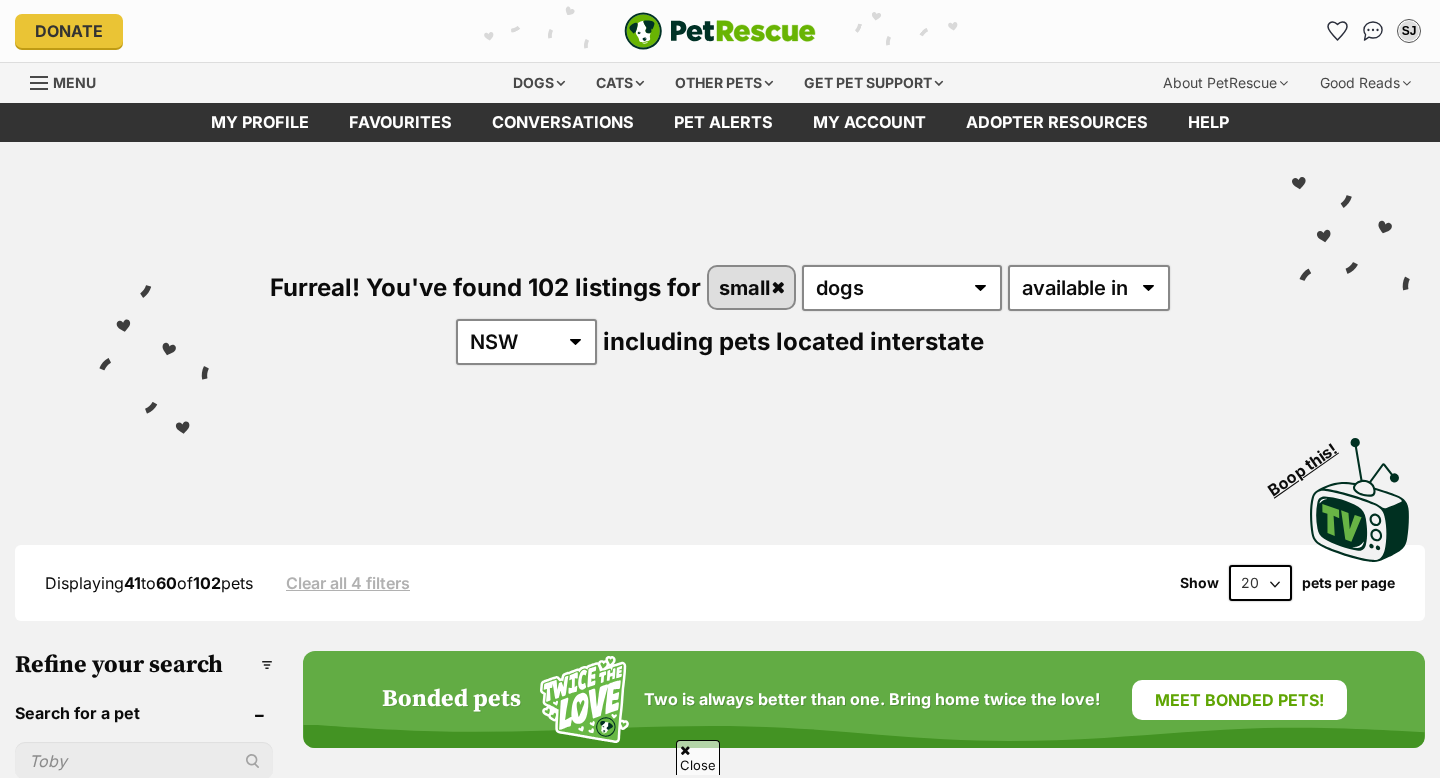 scroll, scrollTop: 692, scrollLeft: 0, axis: vertical 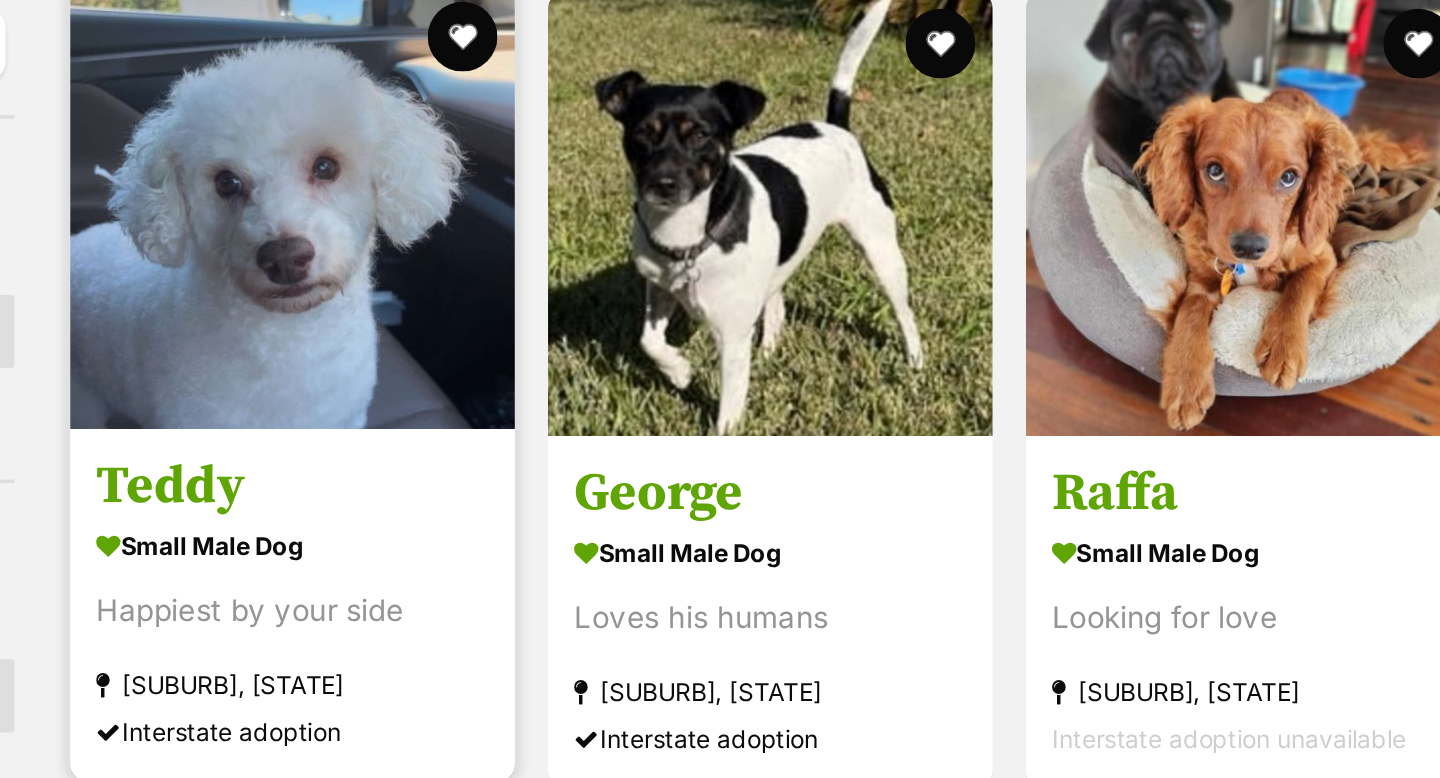 click at bounding box center [474, 211] 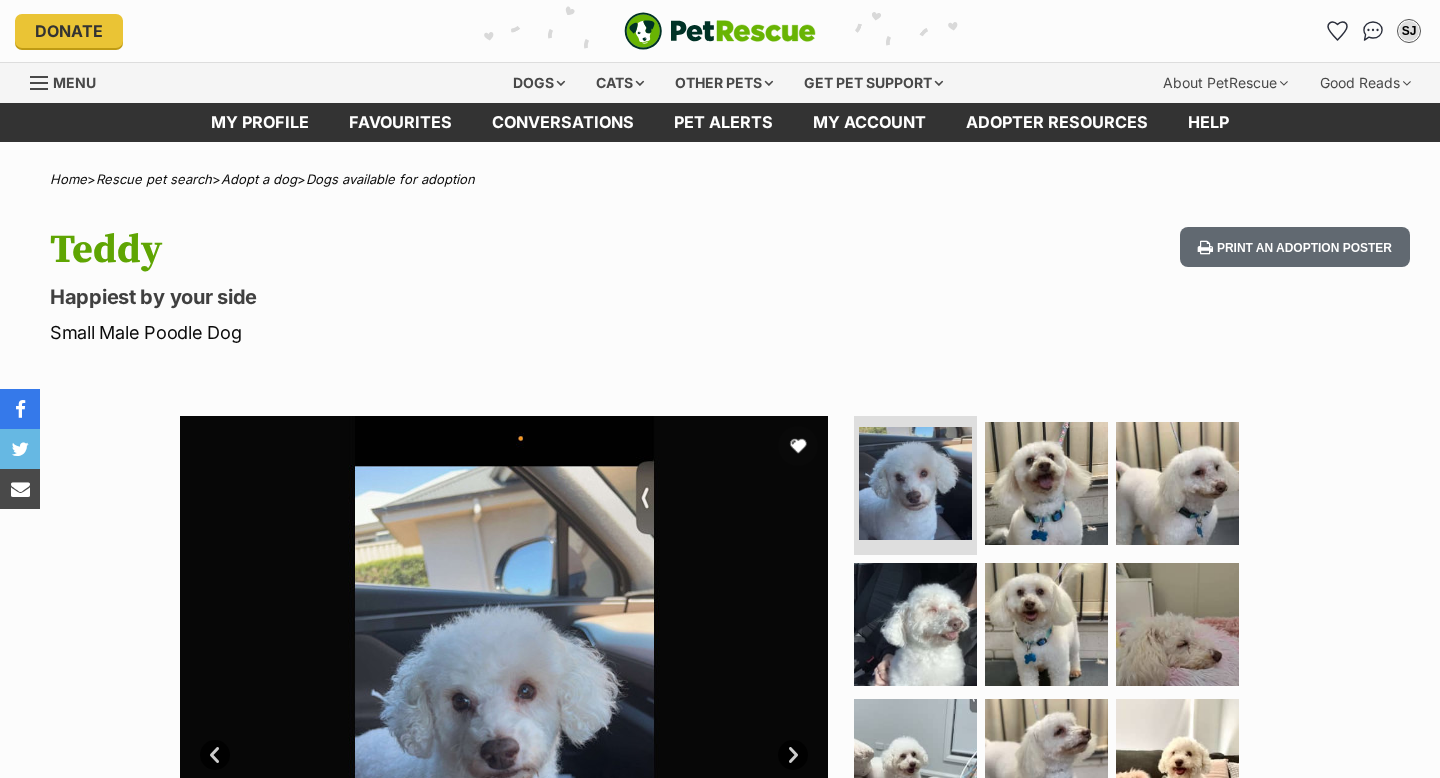 scroll, scrollTop: 0, scrollLeft: 0, axis: both 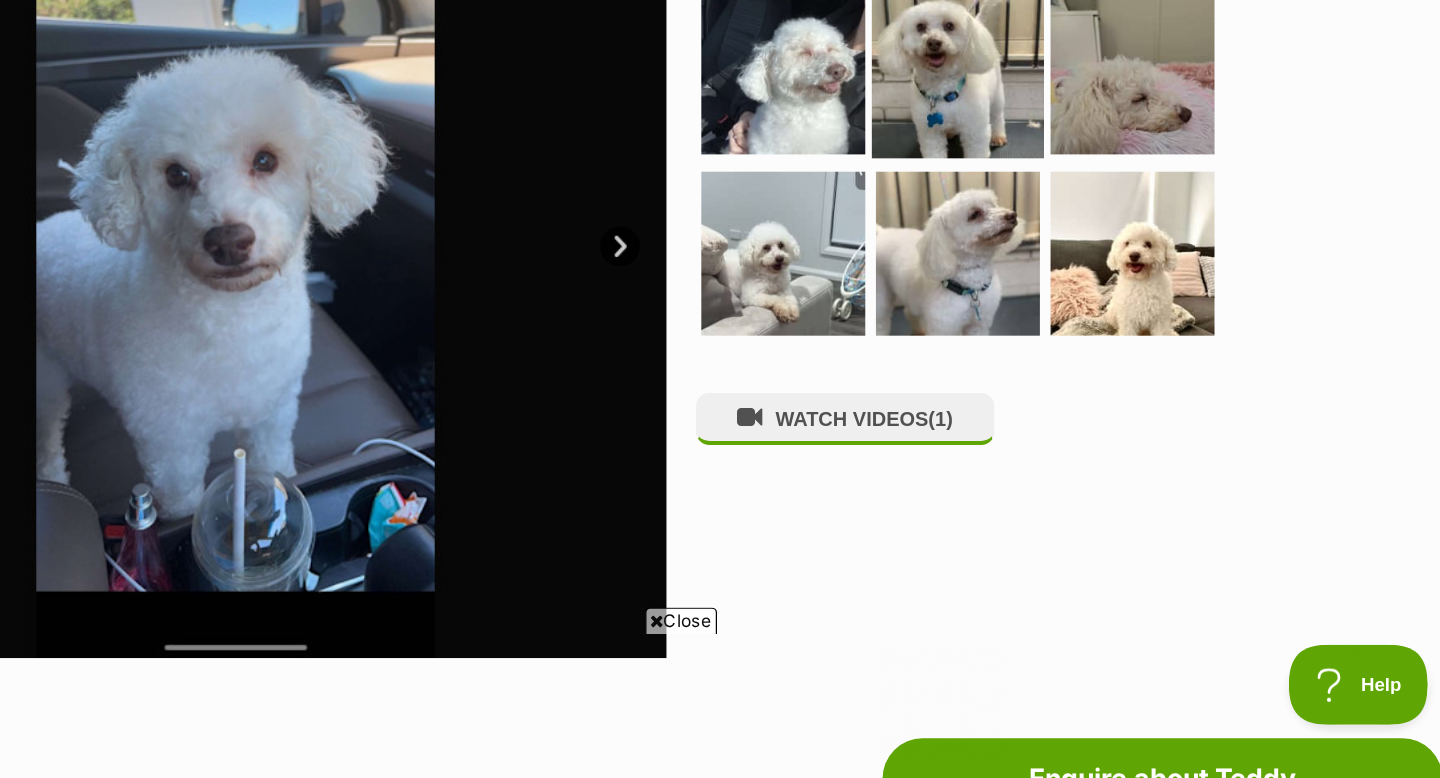 click at bounding box center [1046, 248] 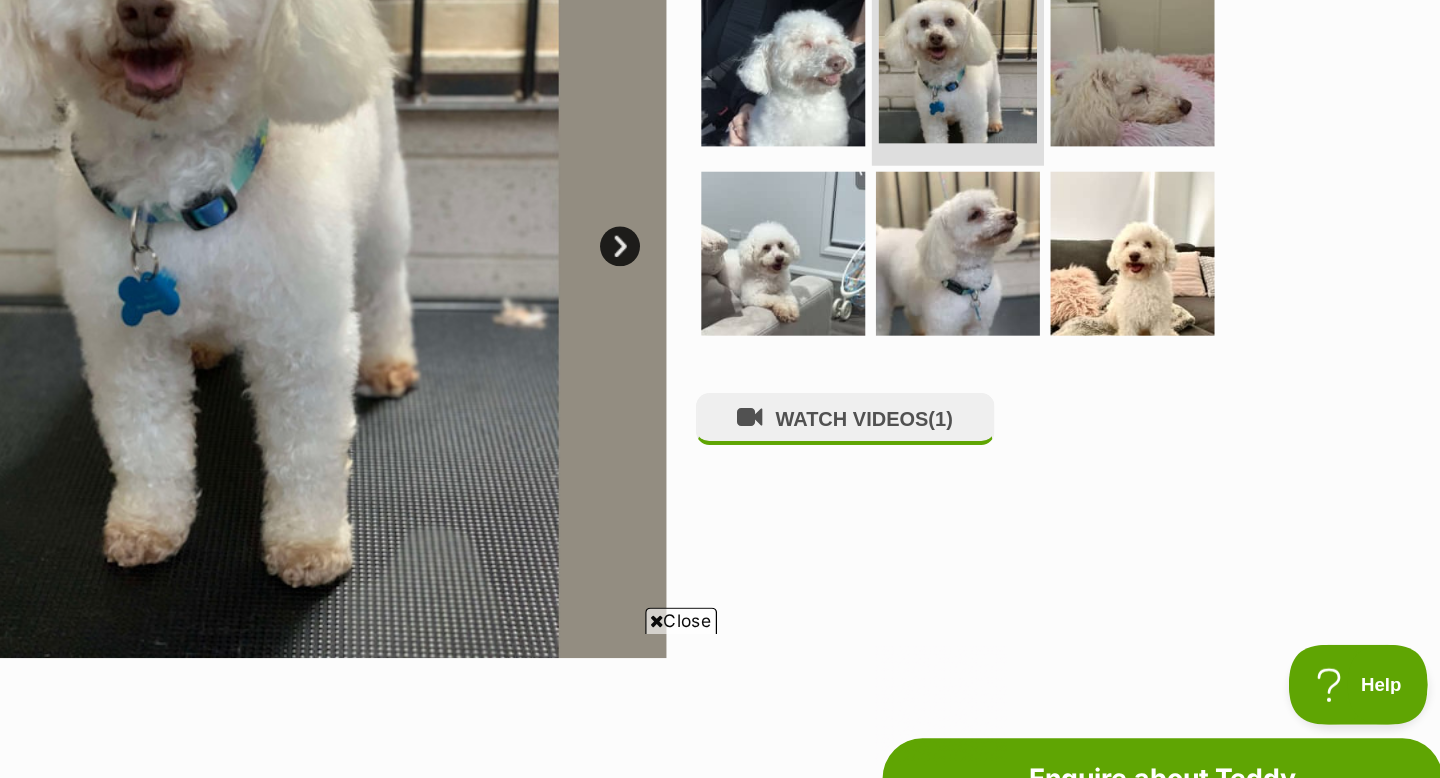 scroll, scrollTop: 376, scrollLeft: 0, axis: vertical 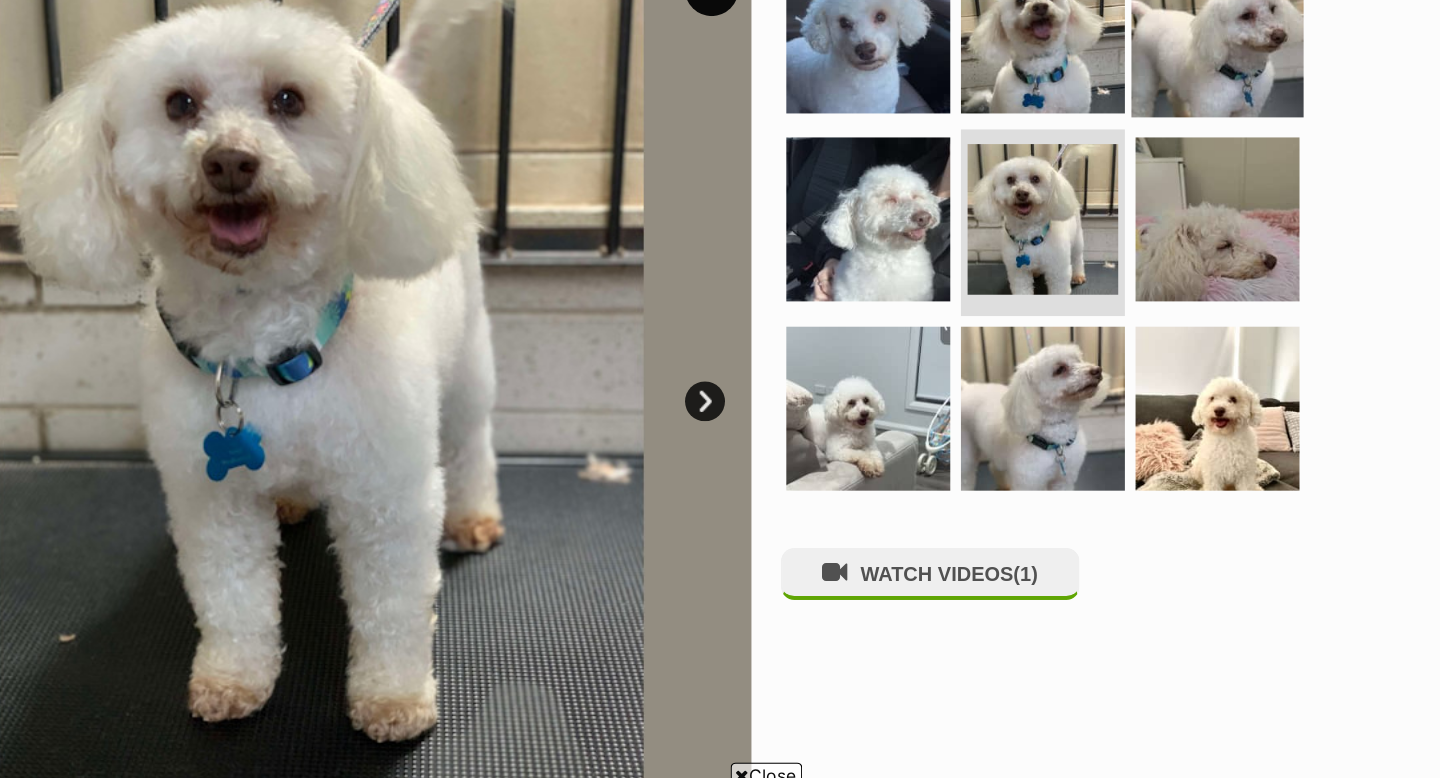 click at bounding box center (1177, 100) 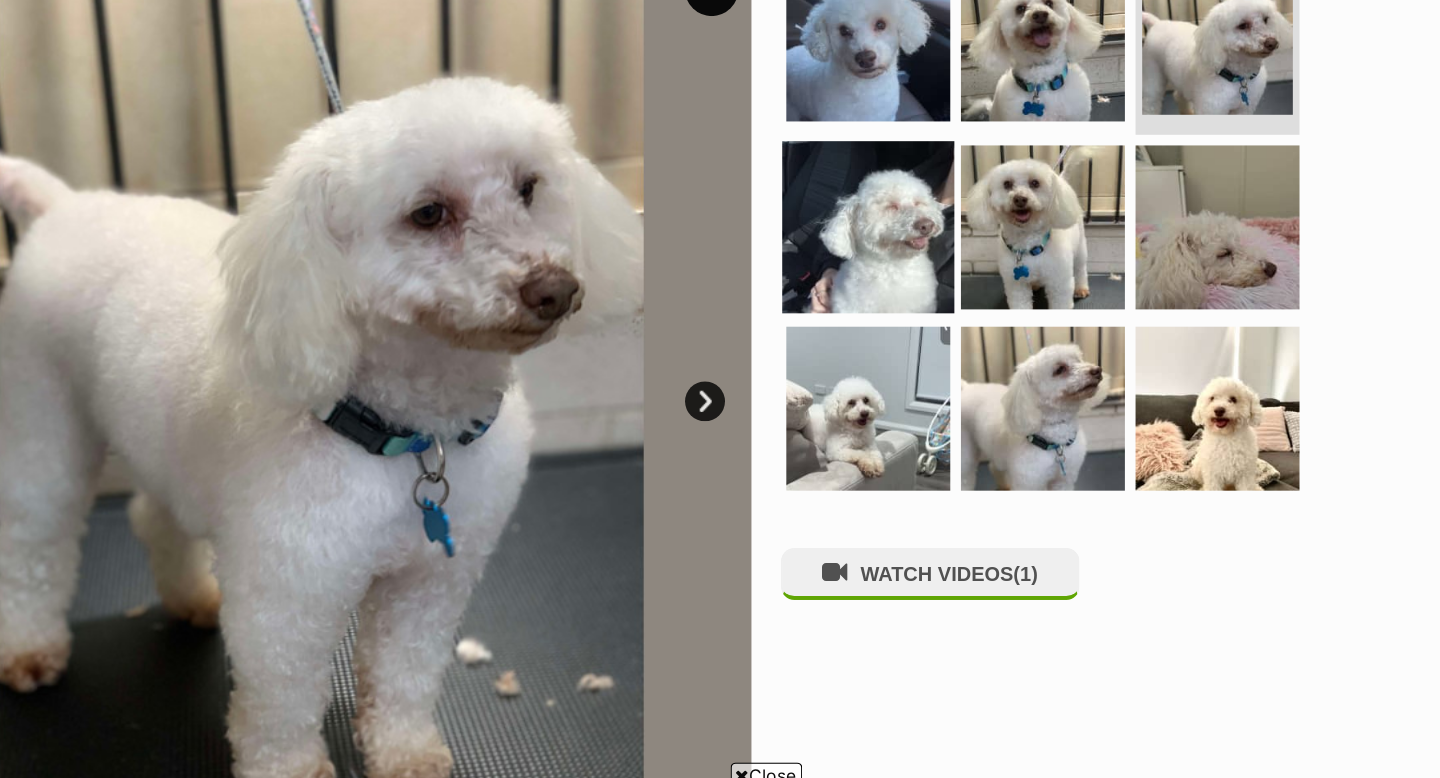 click at bounding box center [915, 248] 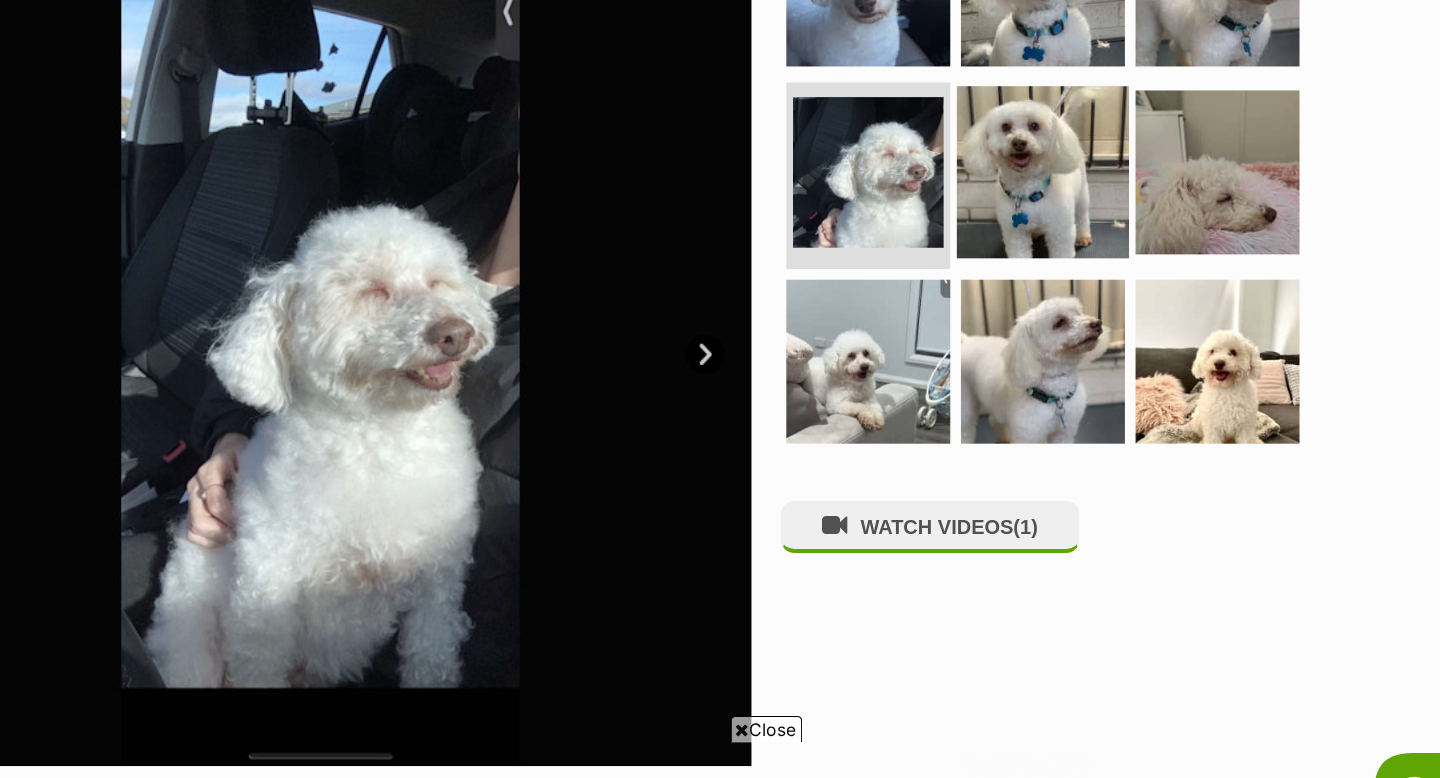 click at bounding box center [1046, 242] 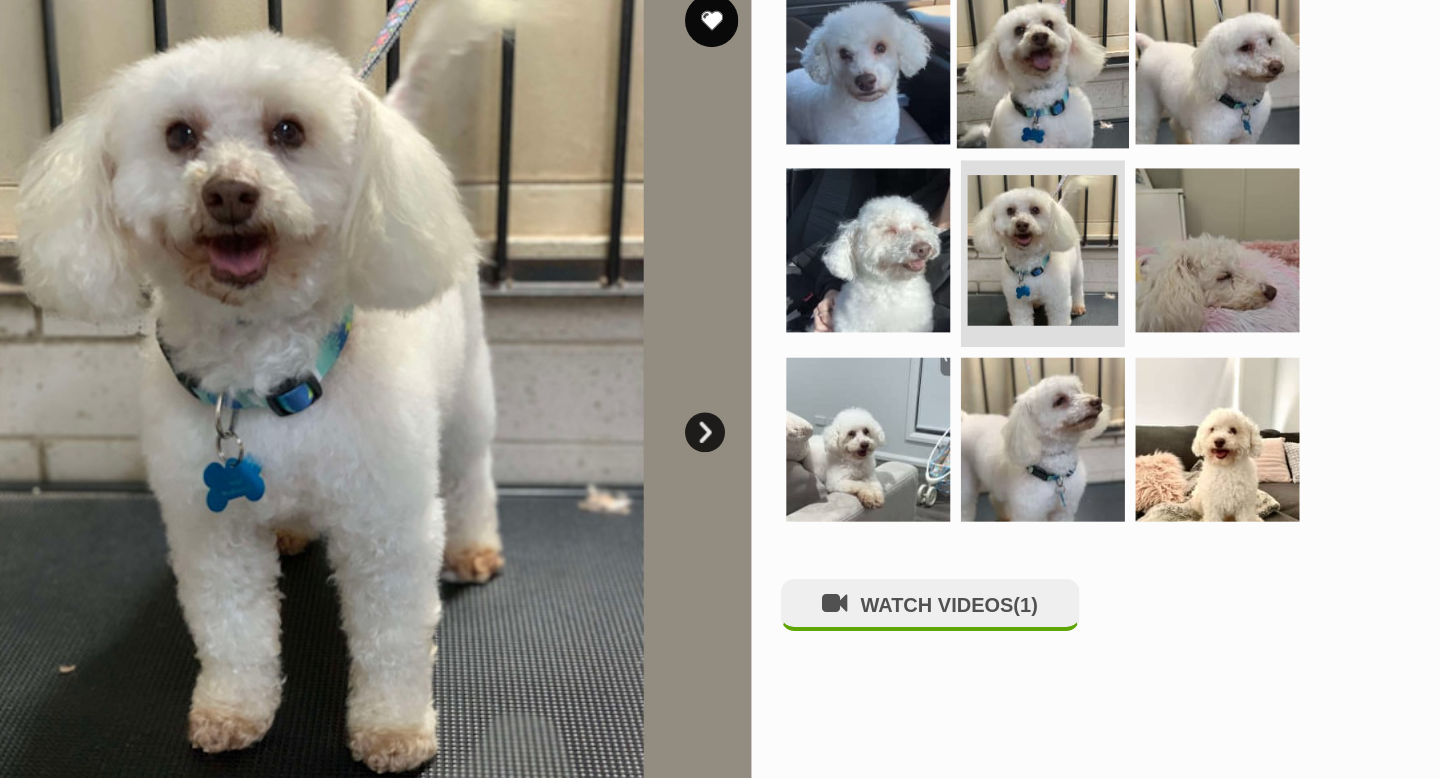 click at bounding box center [1046, 100] 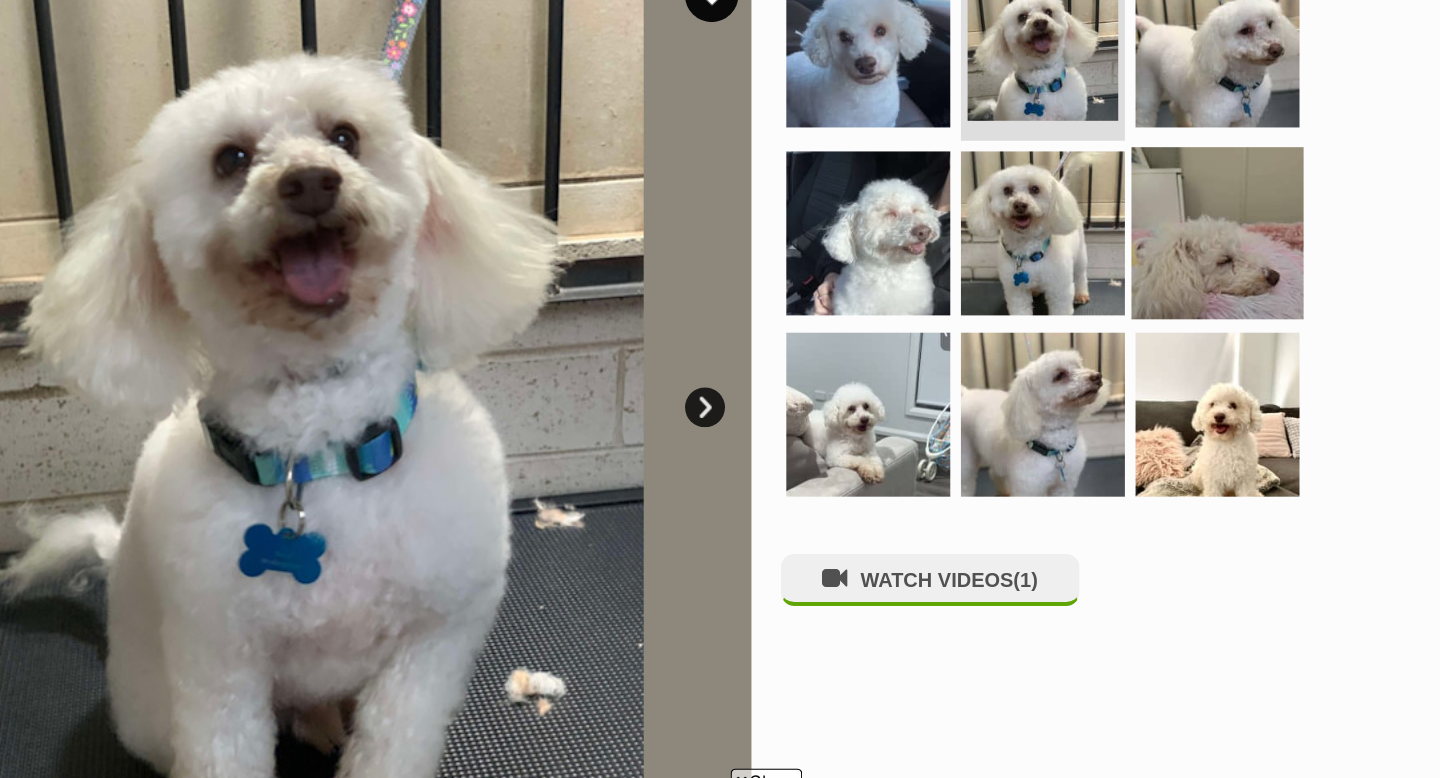 click at bounding box center [1177, 248] 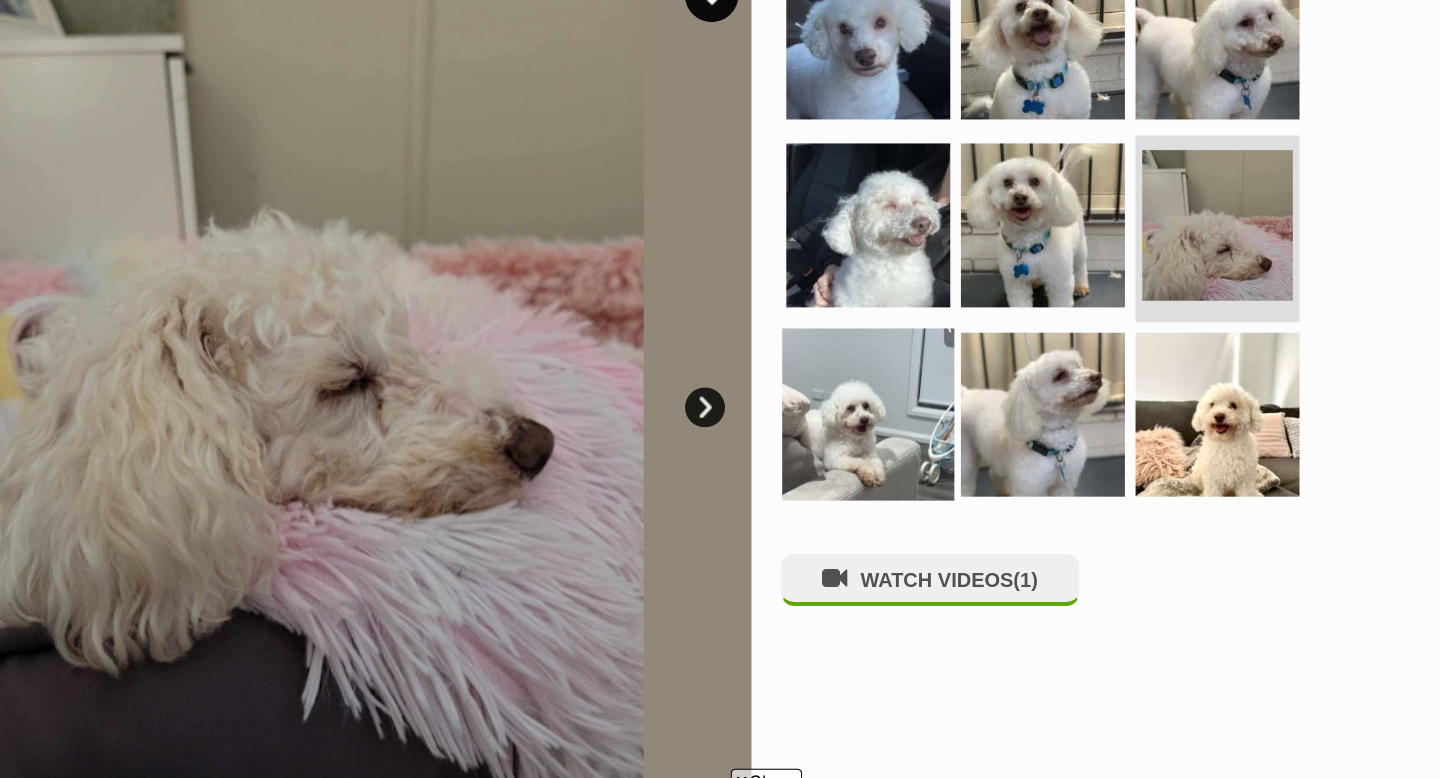 click at bounding box center [915, 384] 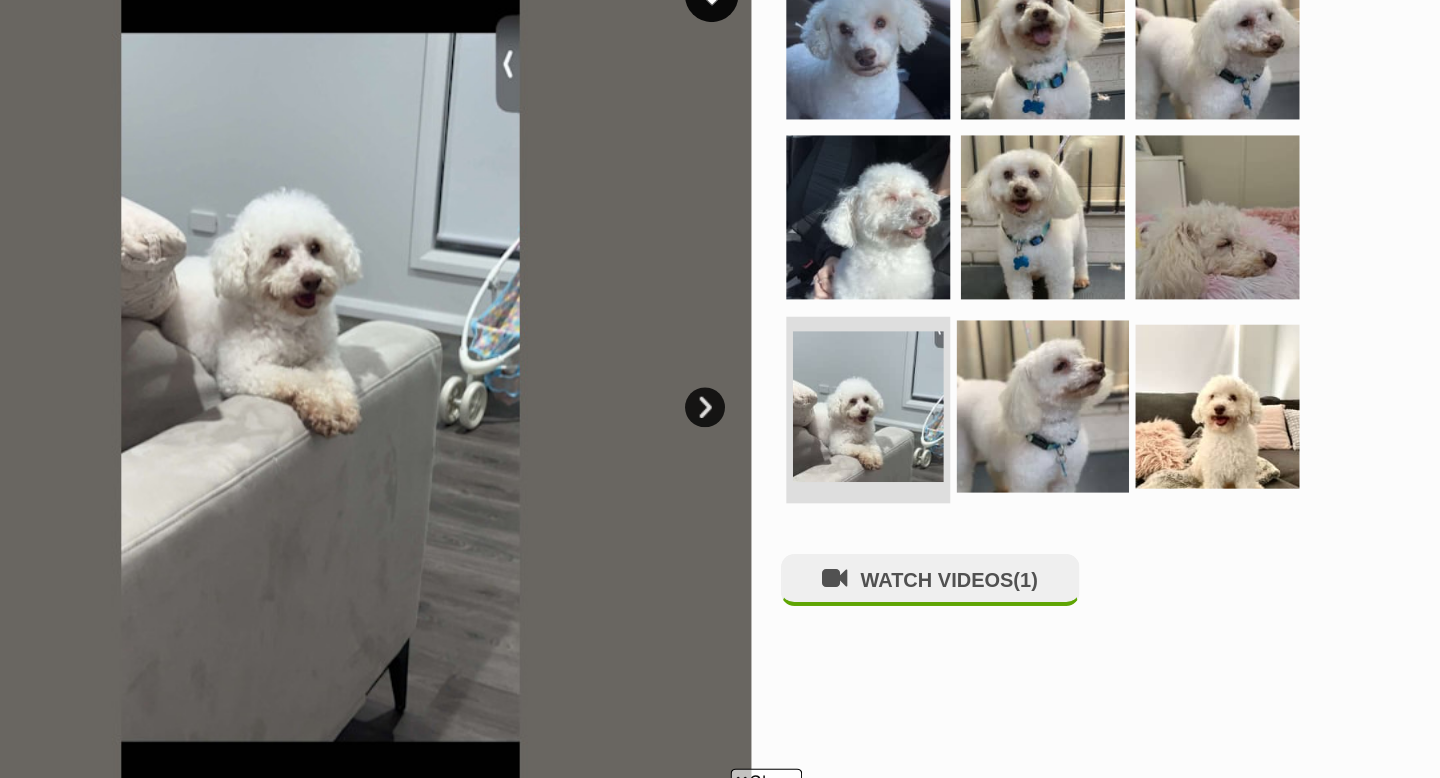 click at bounding box center [1046, 378] 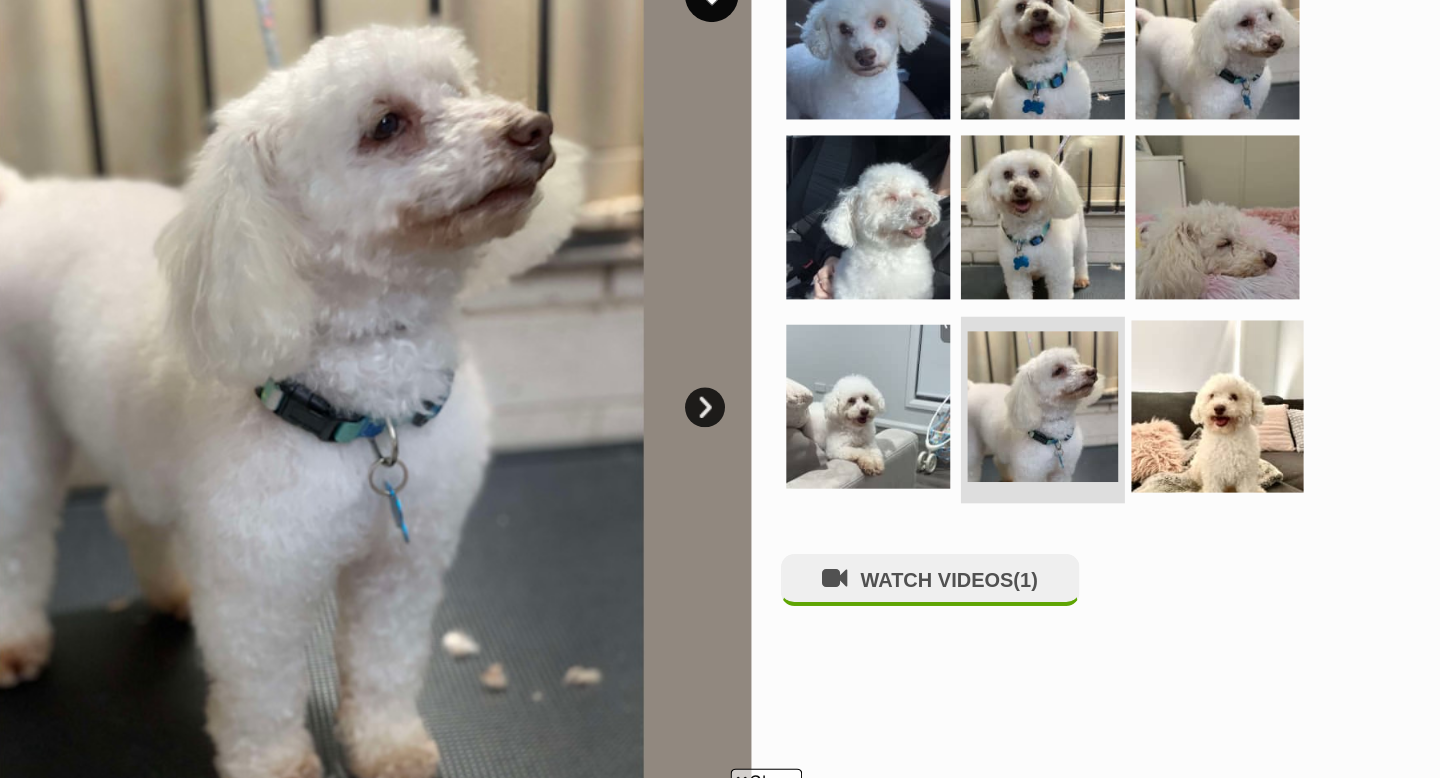 click at bounding box center [1177, 378] 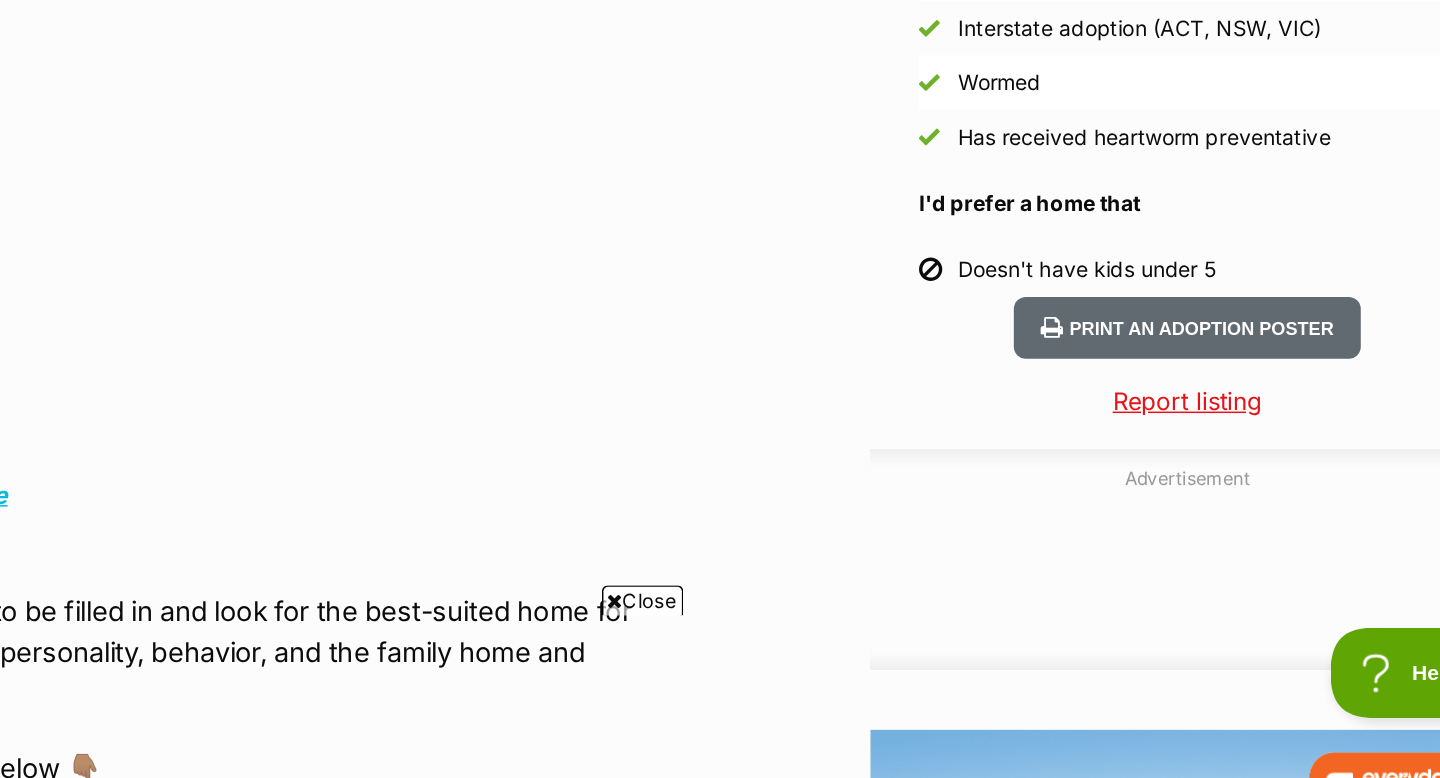 scroll, scrollTop: 0, scrollLeft: 0, axis: both 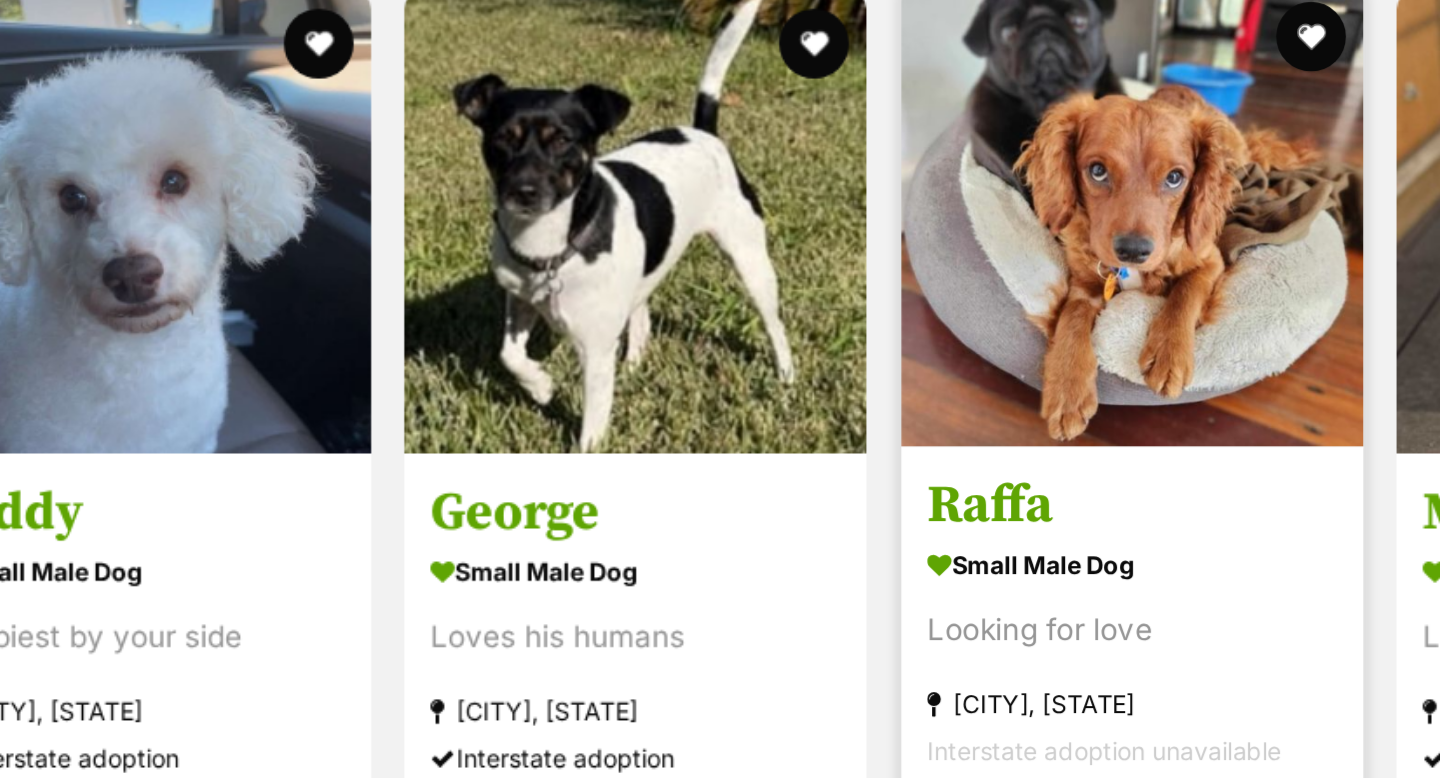 click at bounding box center (1006, 216) 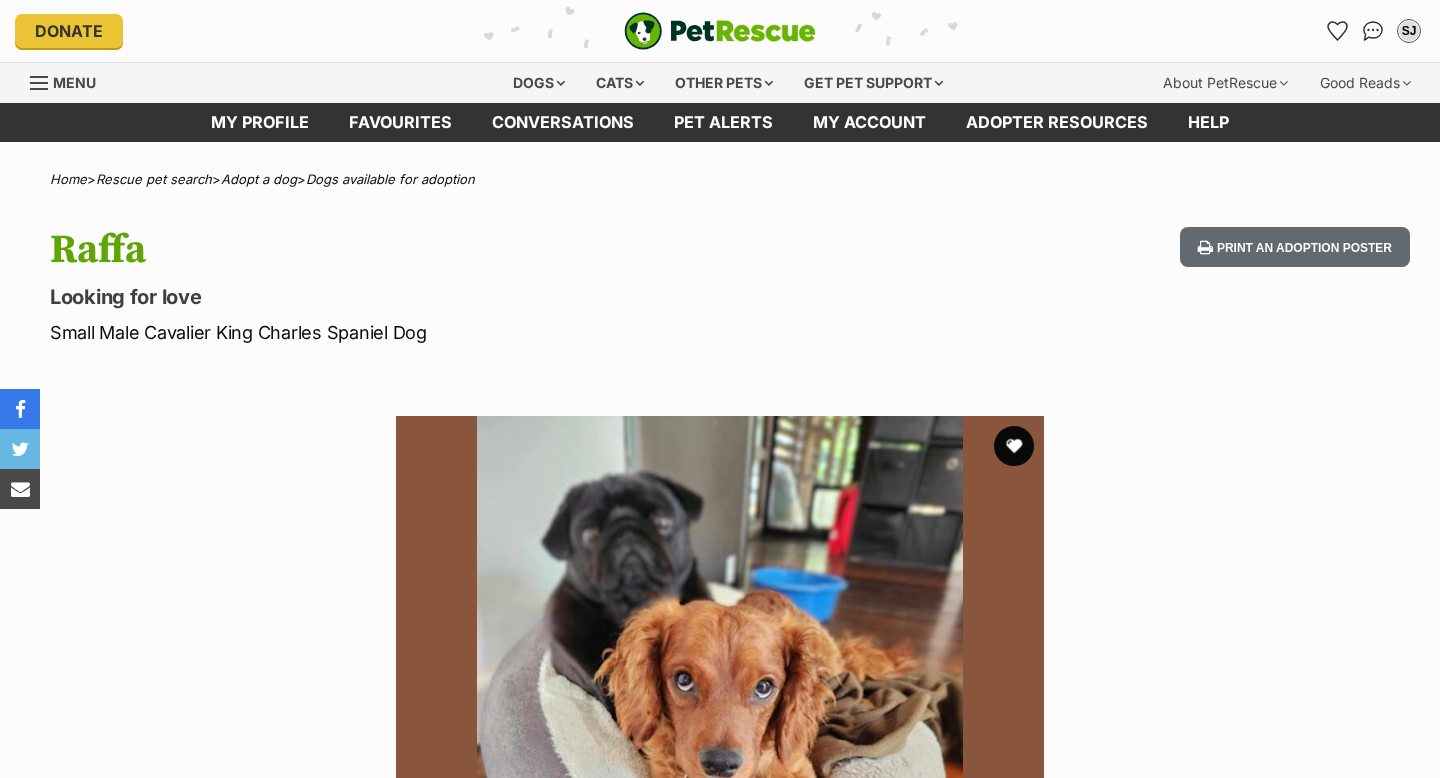 scroll, scrollTop: 33, scrollLeft: 0, axis: vertical 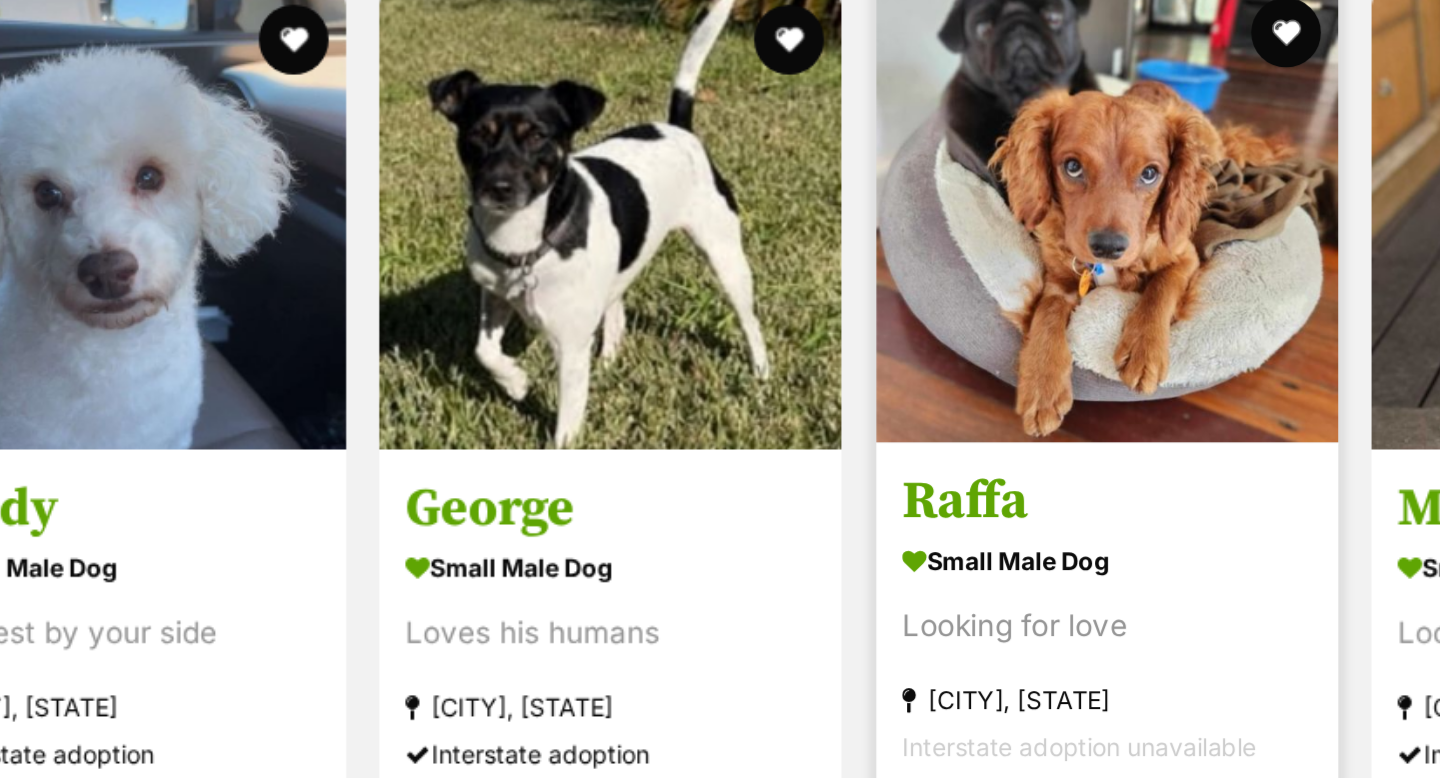 click at bounding box center [1006, 216] 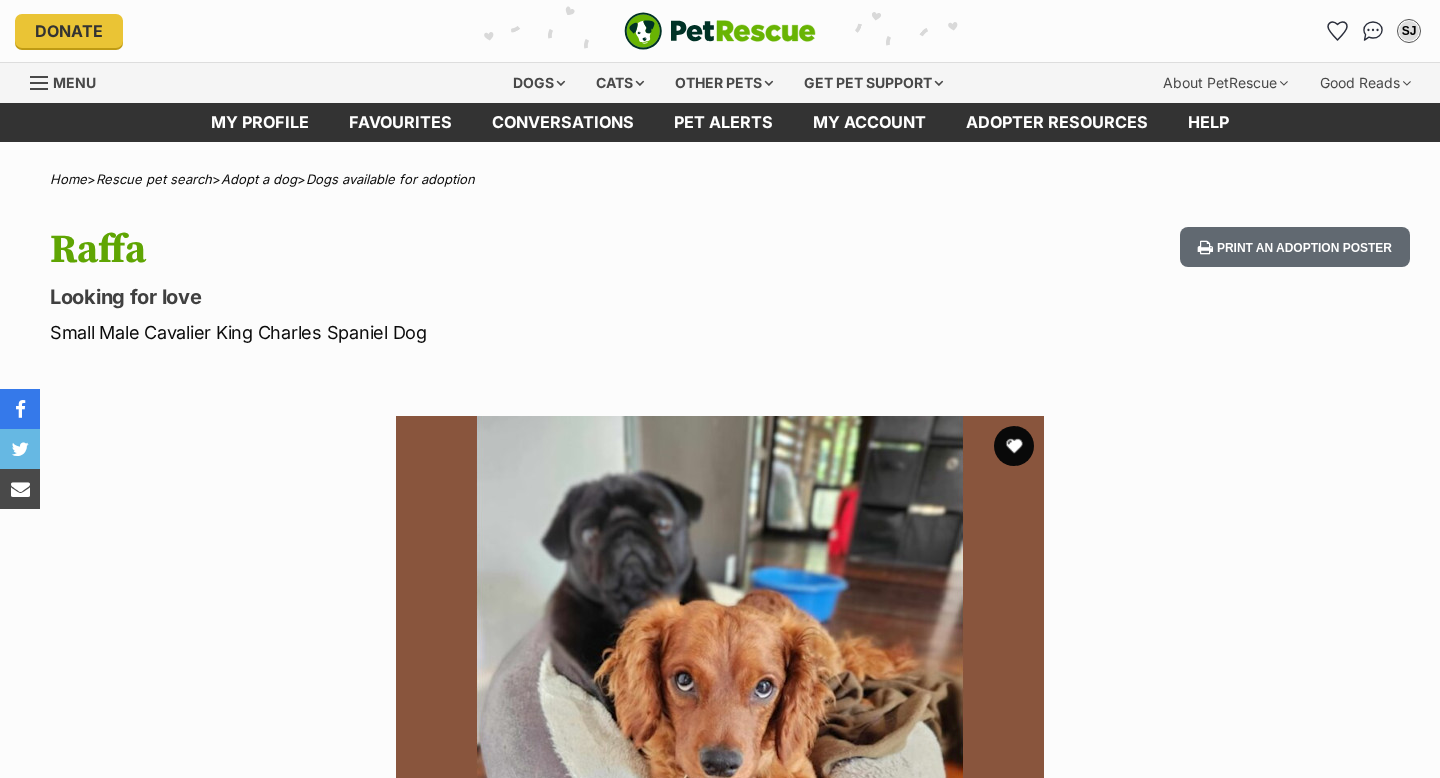 scroll, scrollTop: 0, scrollLeft: 0, axis: both 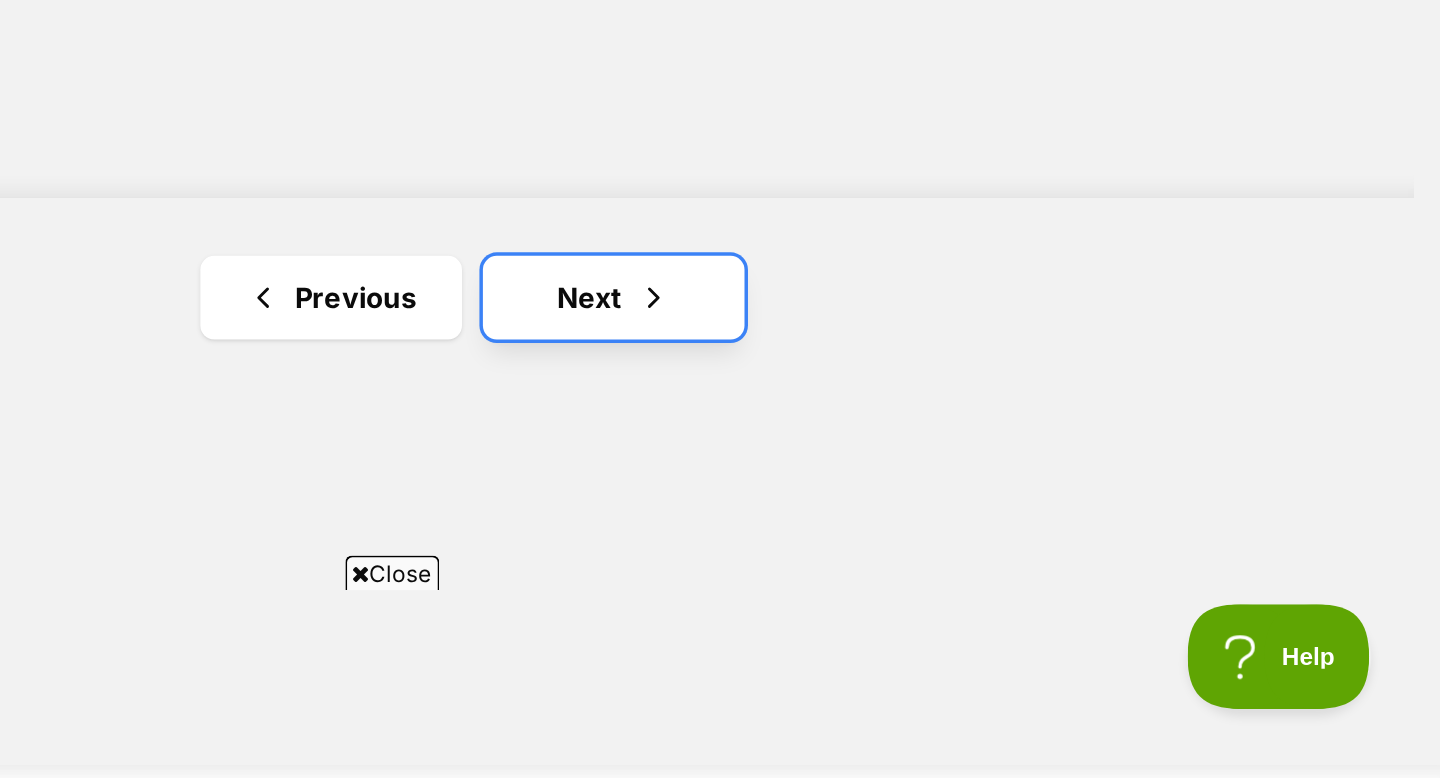 click on "Next" at bounding box center [966, 502] 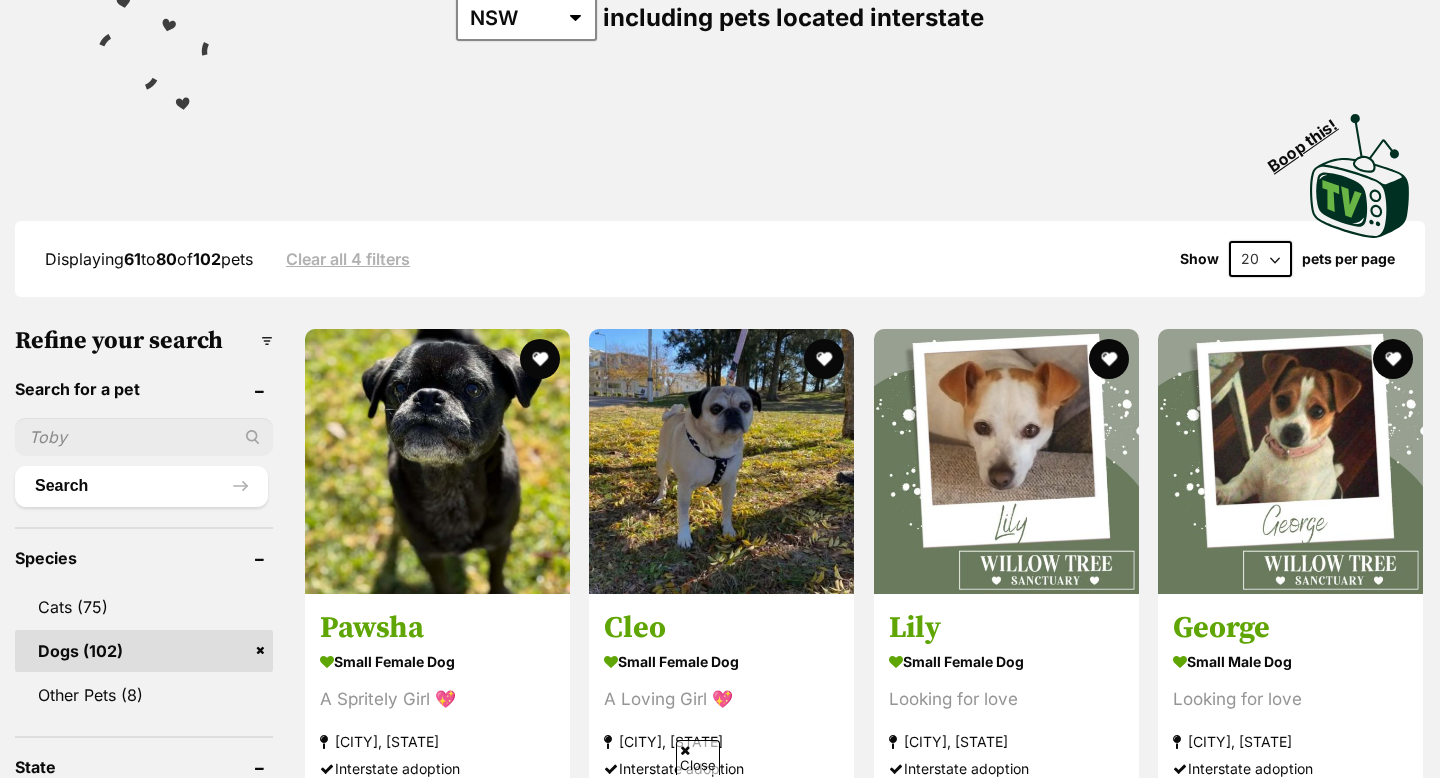 scroll, scrollTop: 450, scrollLeft: 0, axis: vertical 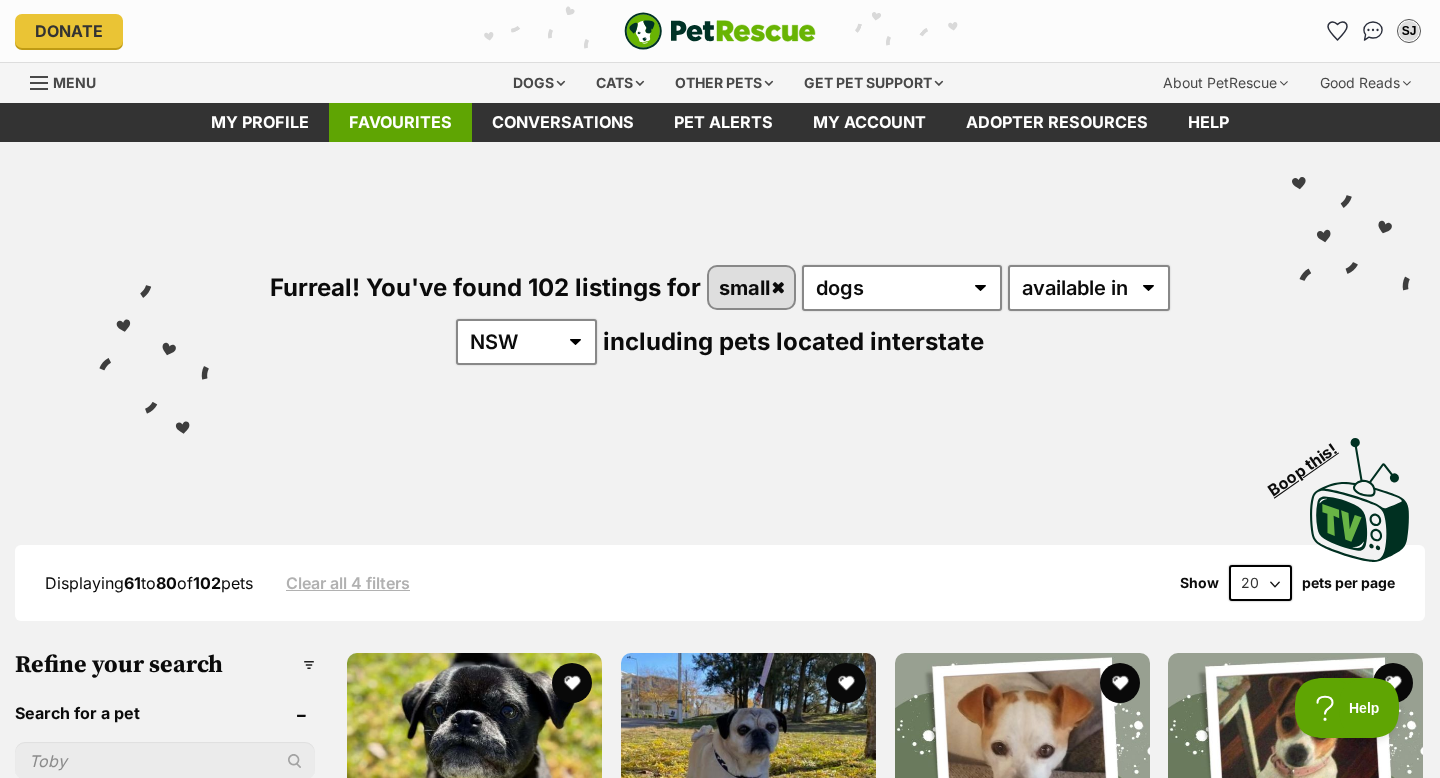 click on "Favourites" at bounding box center (400, 122) 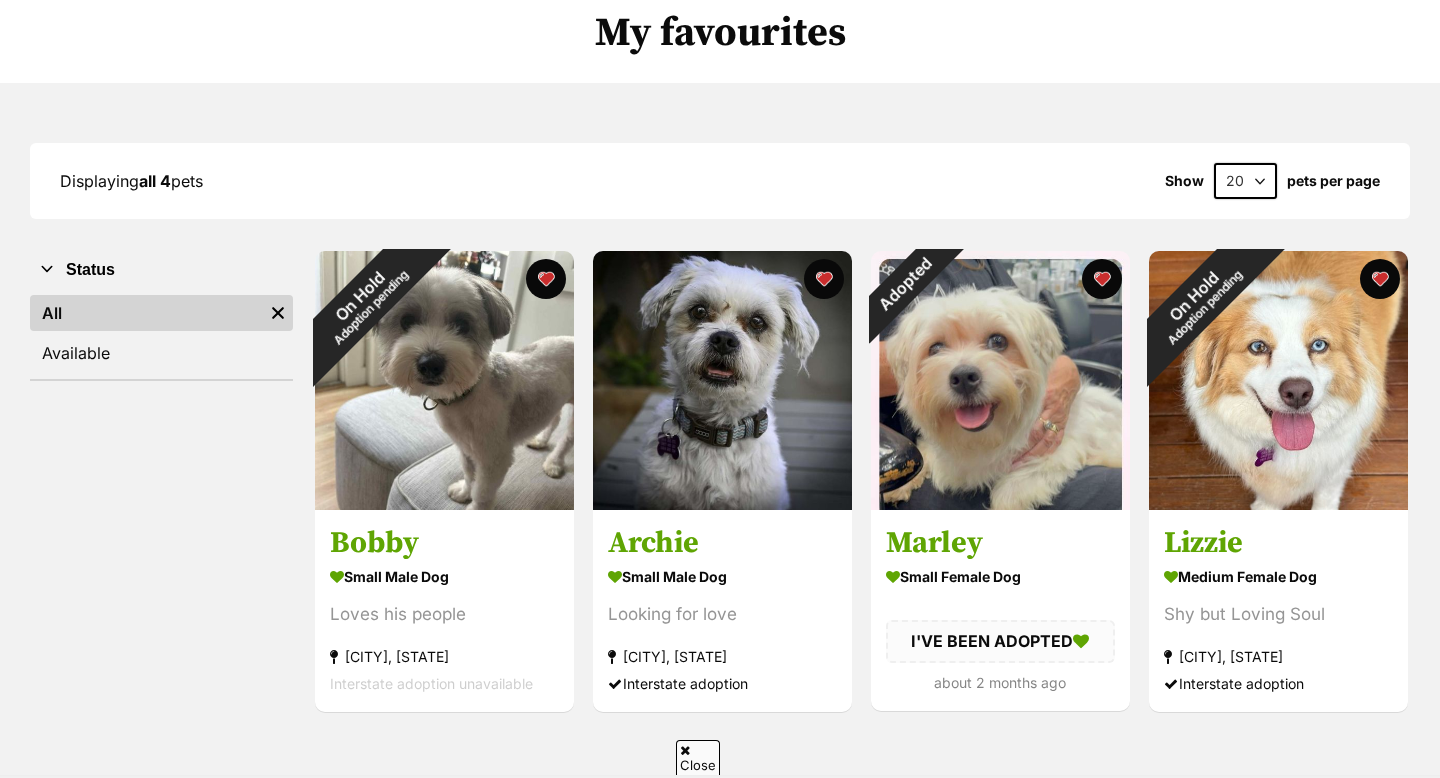scroll, scrollTop: 160, scrollLeft: 0, axis: vertical 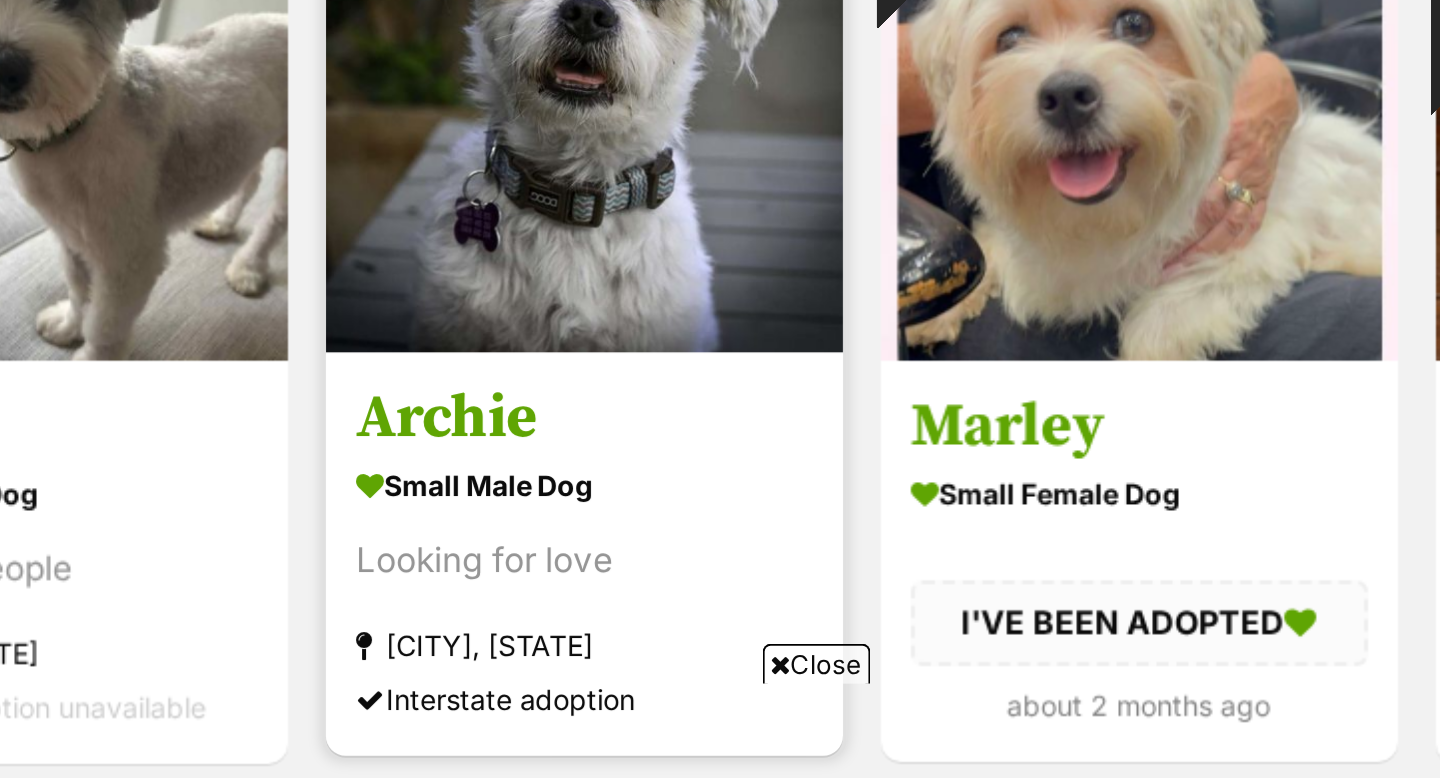 click at bounding box center [722, 374] 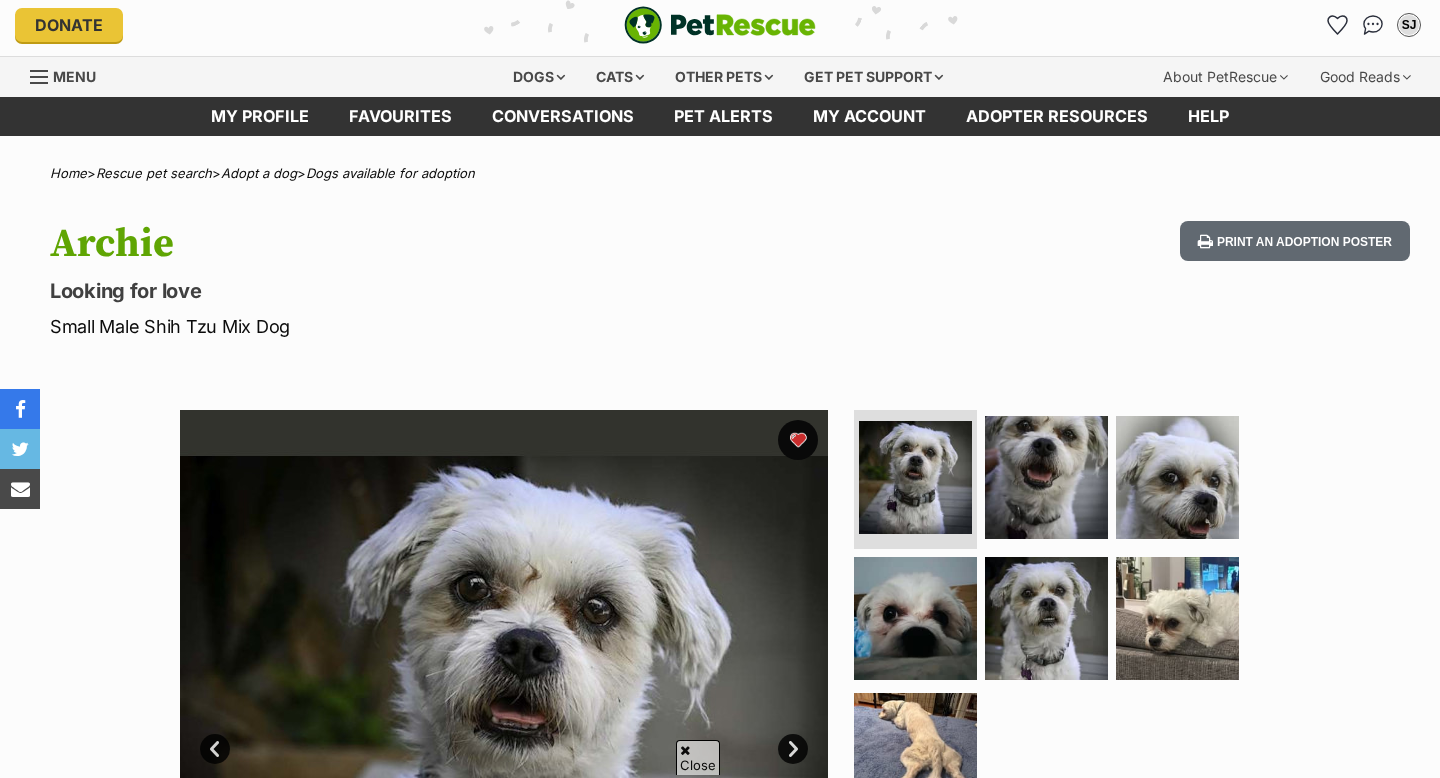 scroll, scrollTop: 297, scrollLeft: 0, axis: vertical 